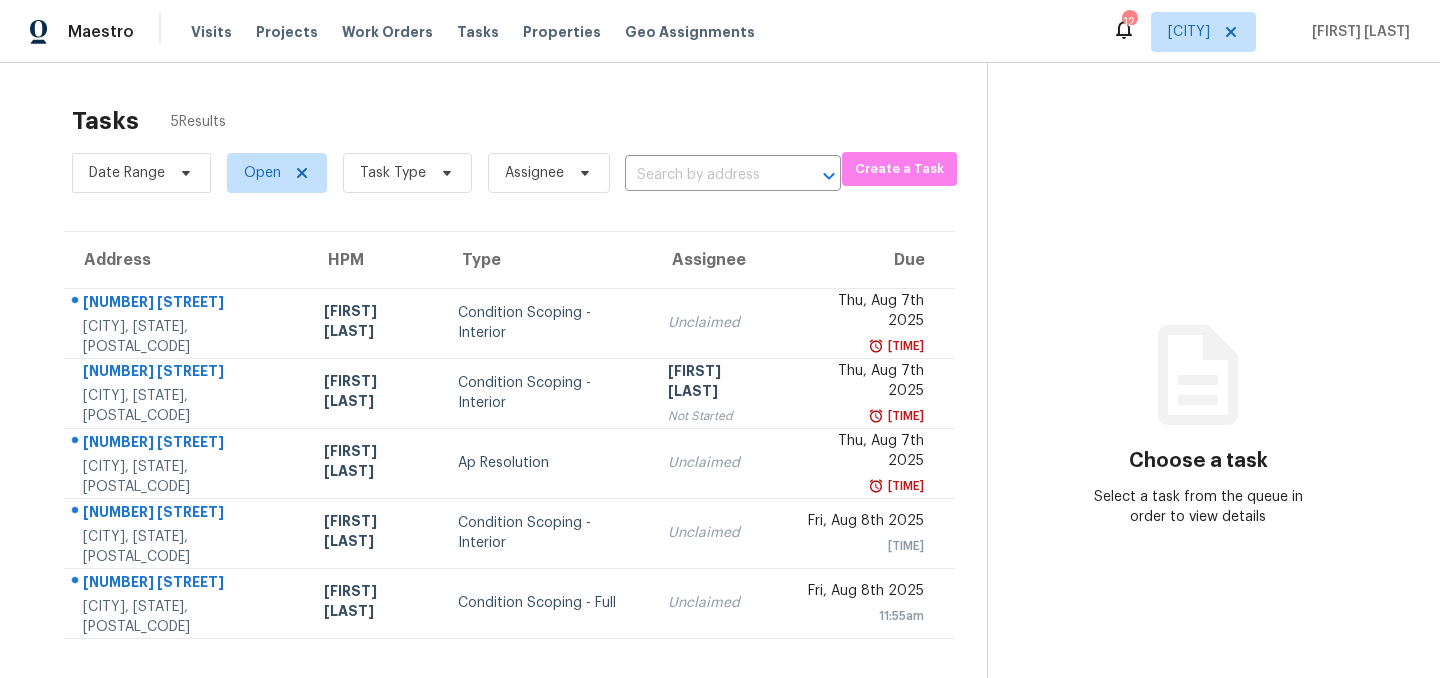 scroll, scrollTop: 0, scrollLeft: 0, axis: both 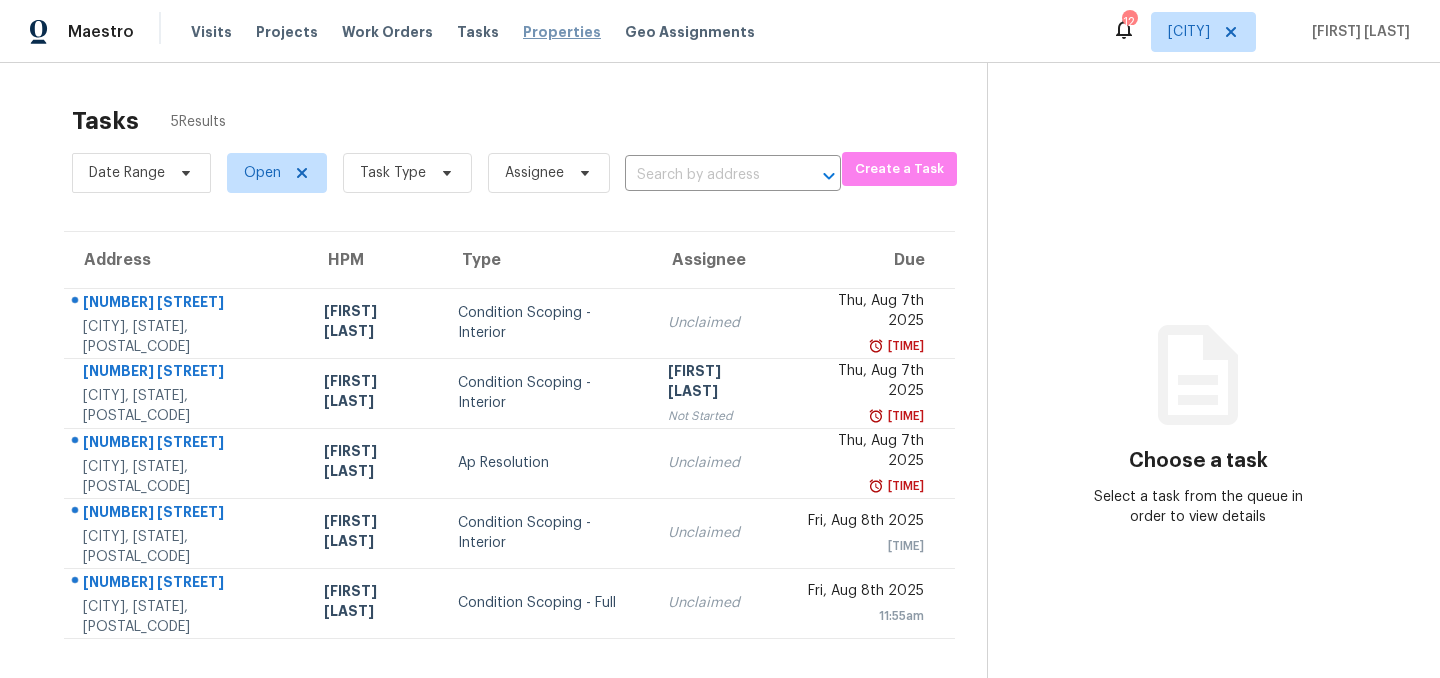 click on "Properties" at bounding box center (562, 32) 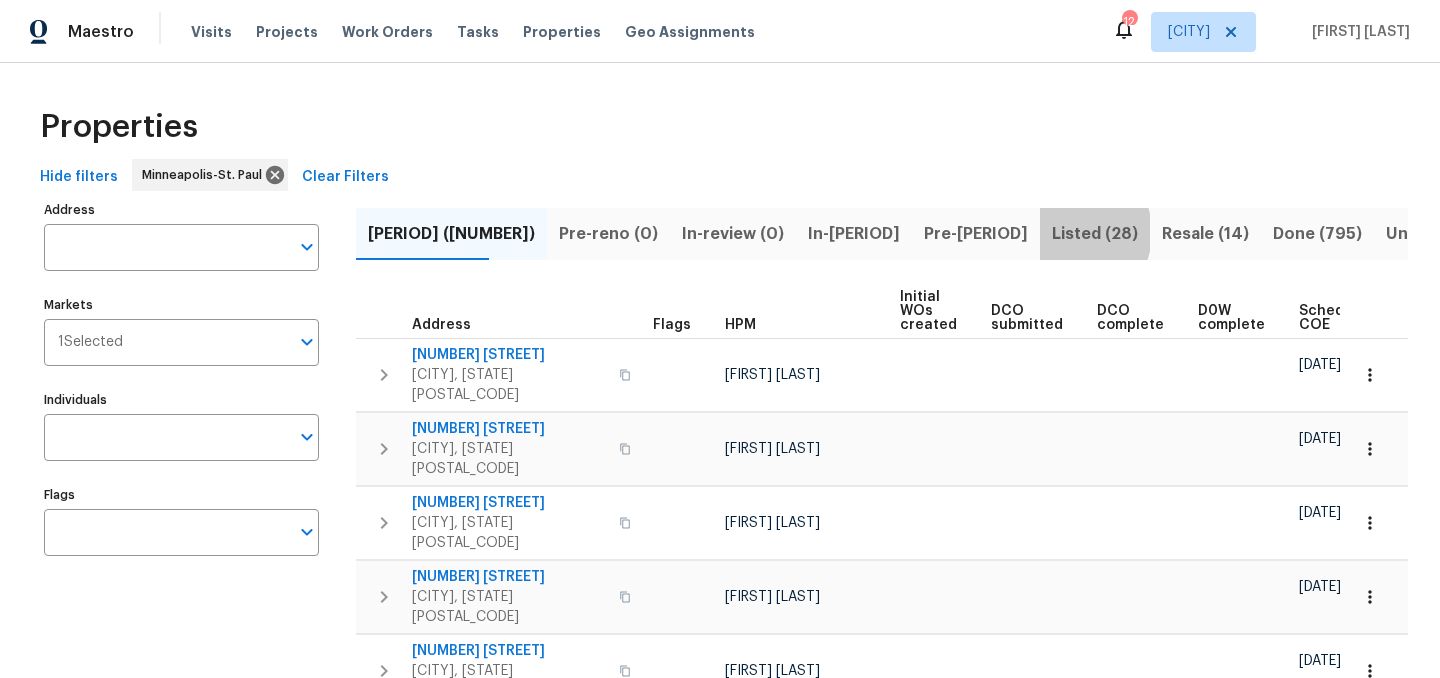 click on "Listed (28)" at bounding box center (1095, 234) 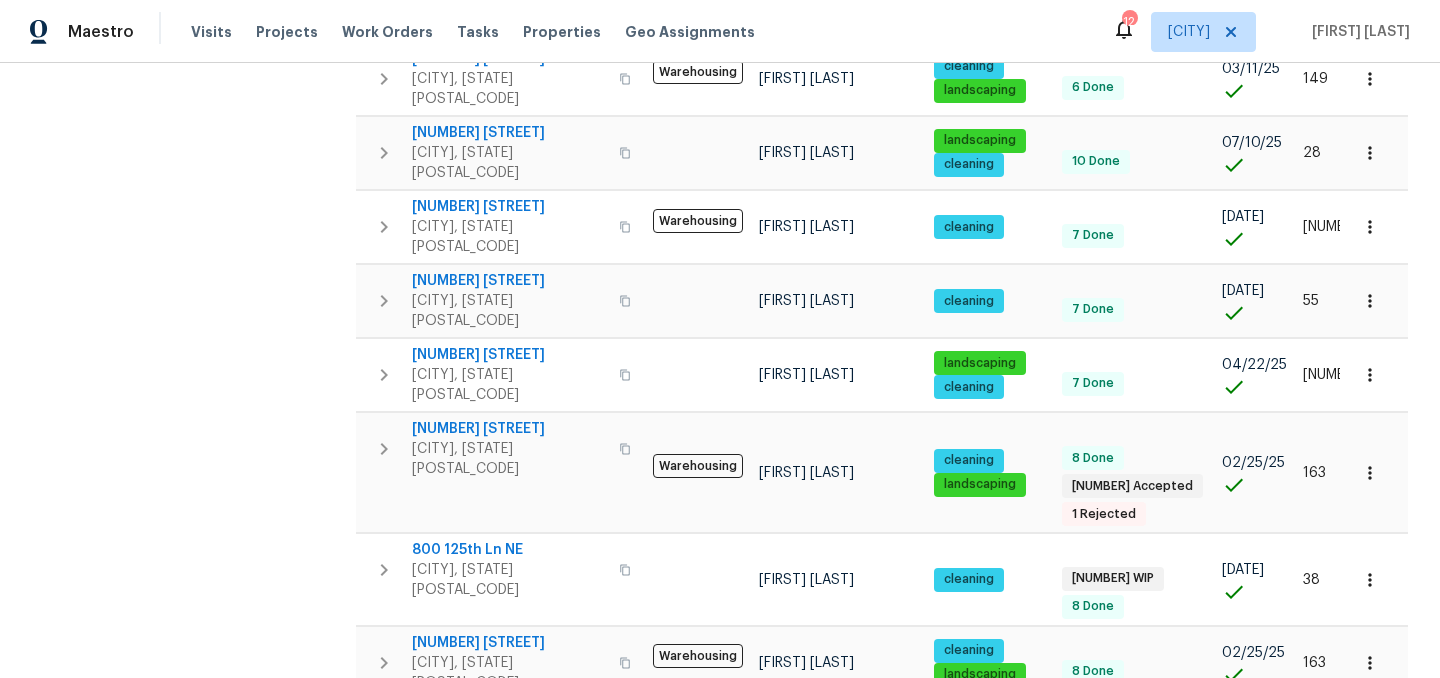 scroll, scrollTop: 1352, scrollLeft: 0, axis: vertical 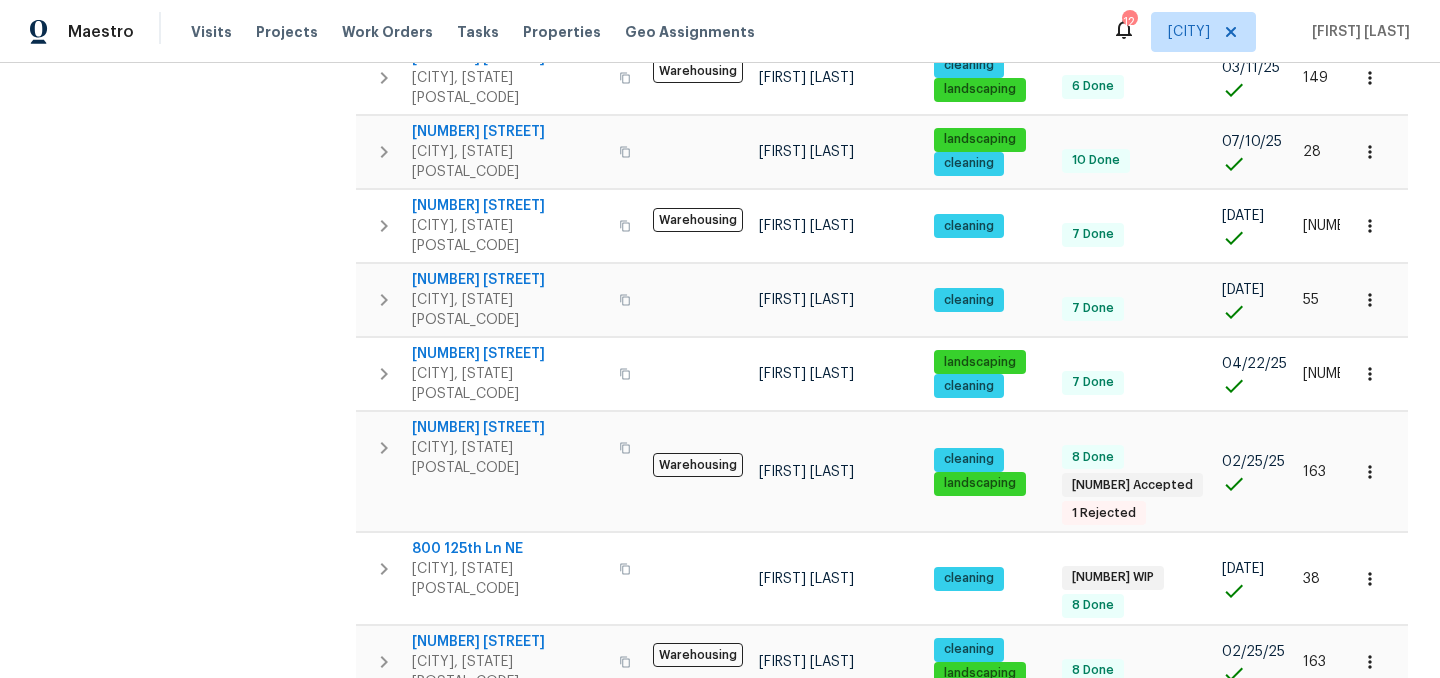 click on "2" at bounding box center [1128, 970] 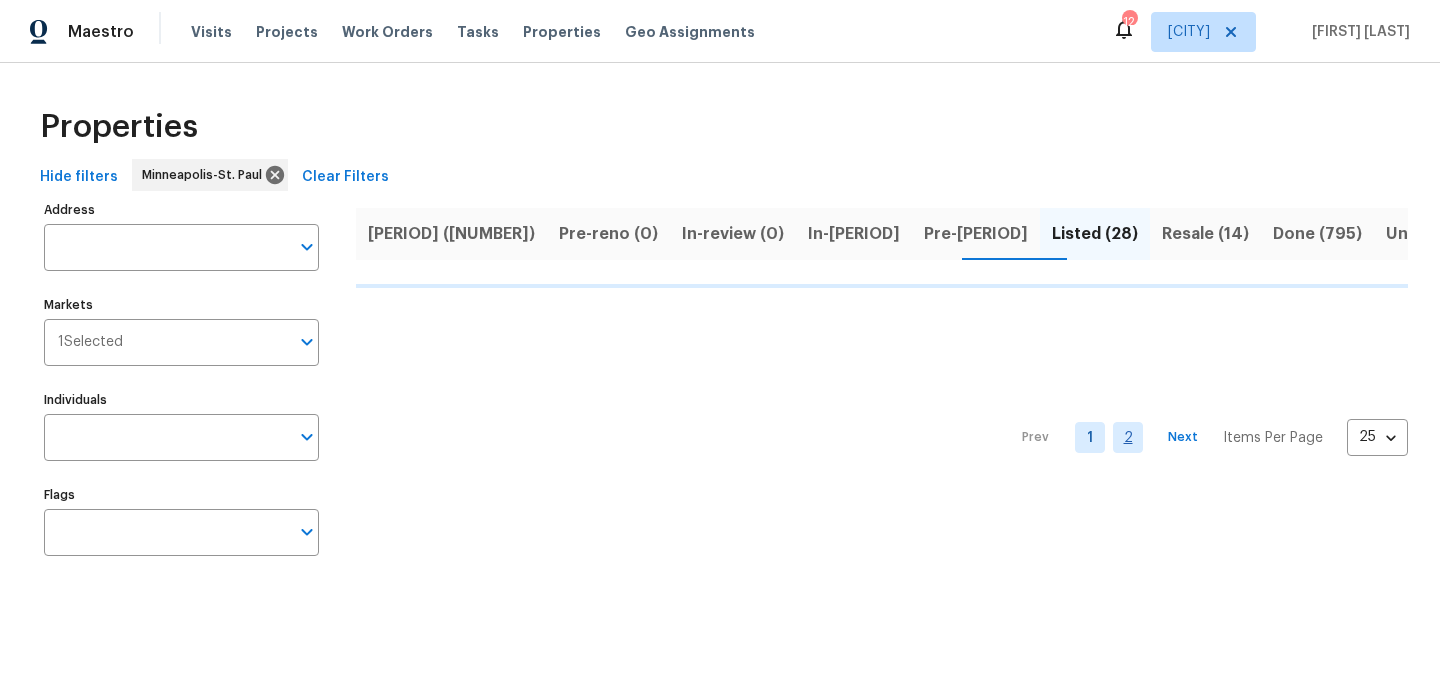 scroll, scrollTop: 0, scrollLeft: 0, axis: both 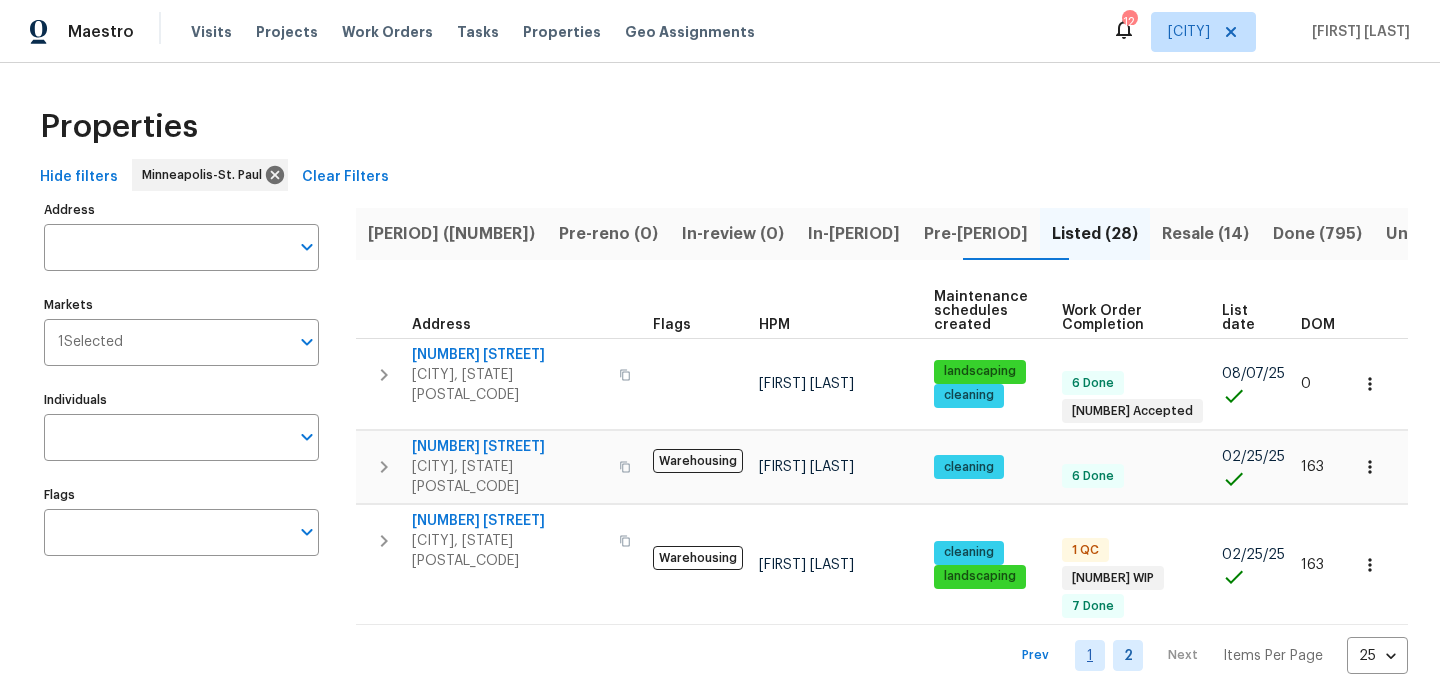 click on "1" at bounding box center [1090, 655] 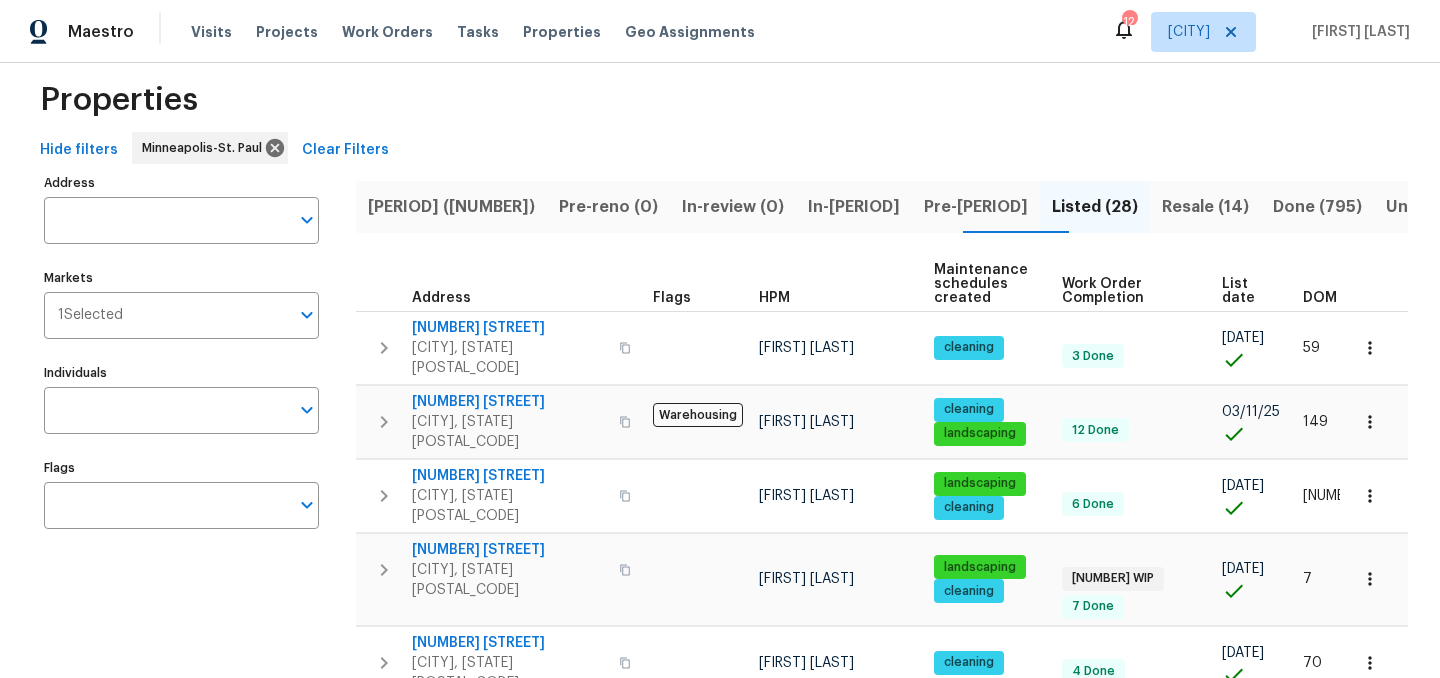 scroll, scrollTop: 22, scrollLeft: 0, axis: vertical 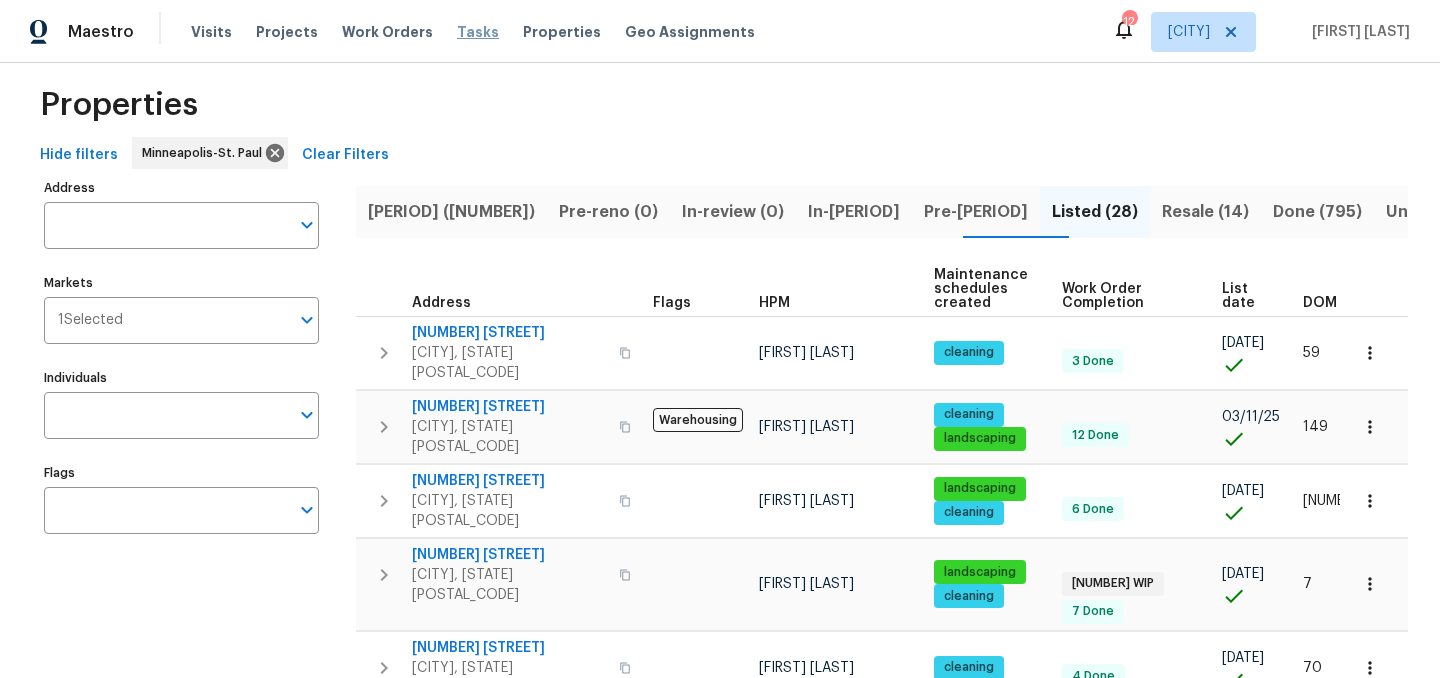 click on "Tasks" at bounding box center (478, 32) 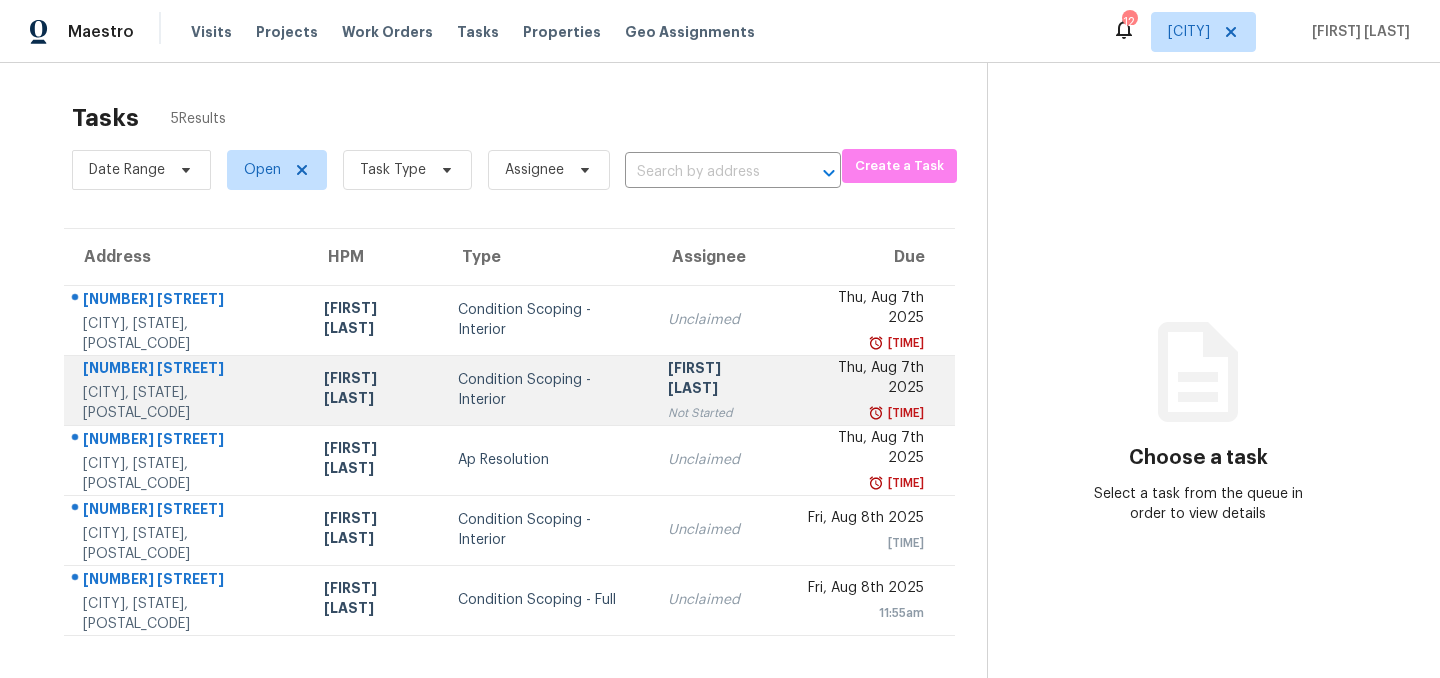 scroll, scrollTop: 0, scrollLeft: 0, axis: both 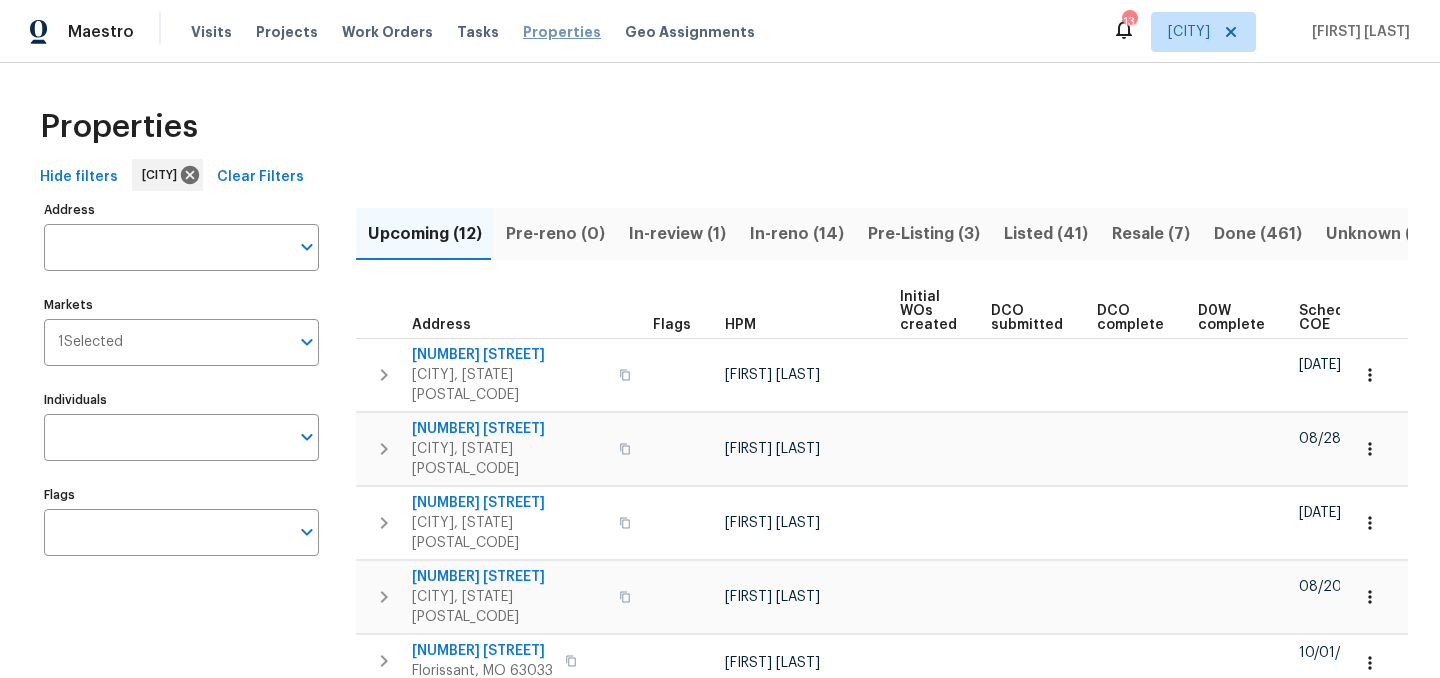 click on "Properties" at bounding box center (562, 32) 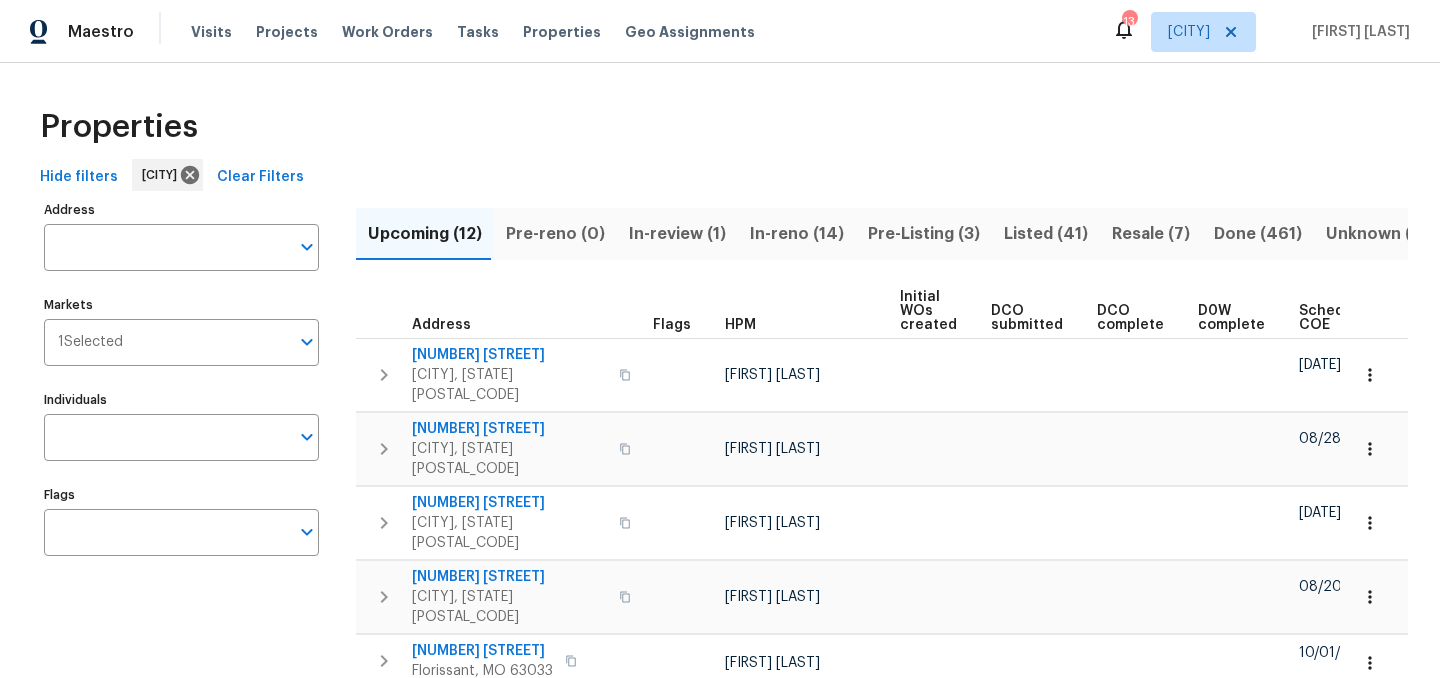 click on "Listed (41)" at bounding box center (1046, 234) 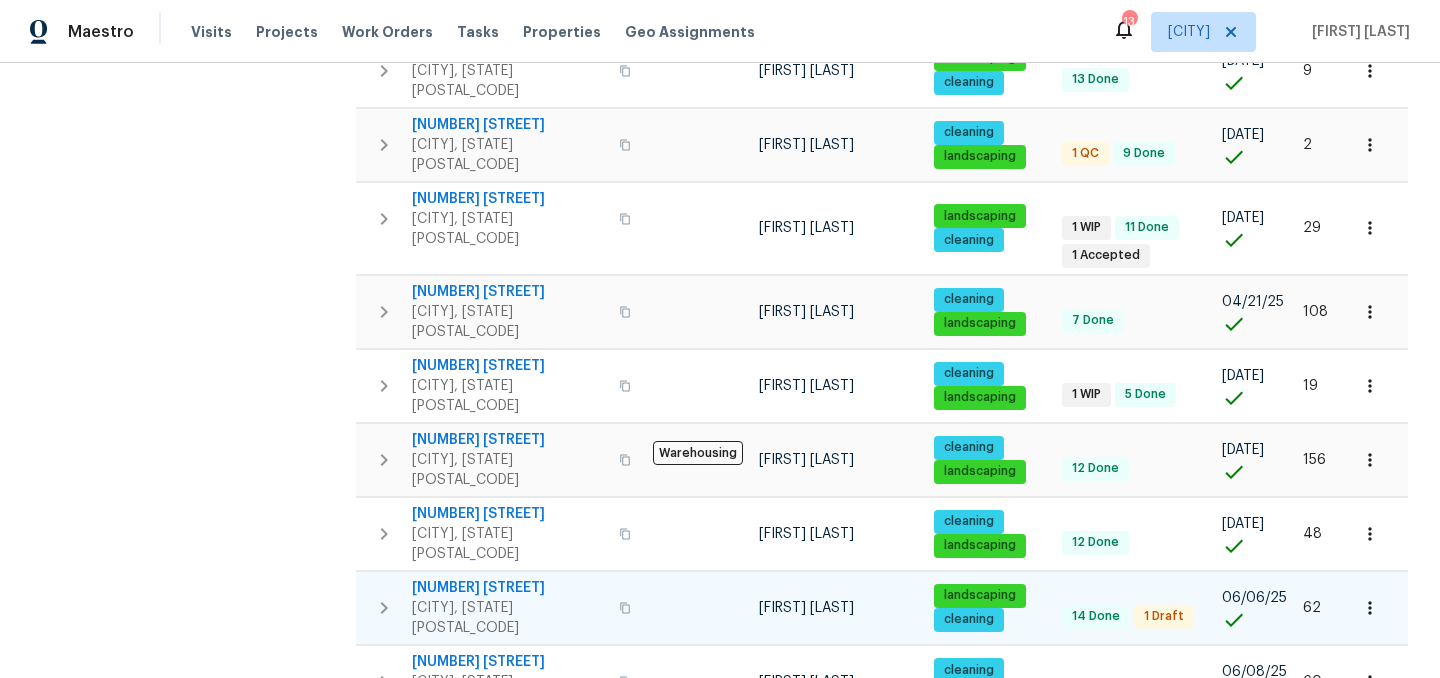 scroll, scrollTop: 1361, scrollLeft: 0, axis: vertical 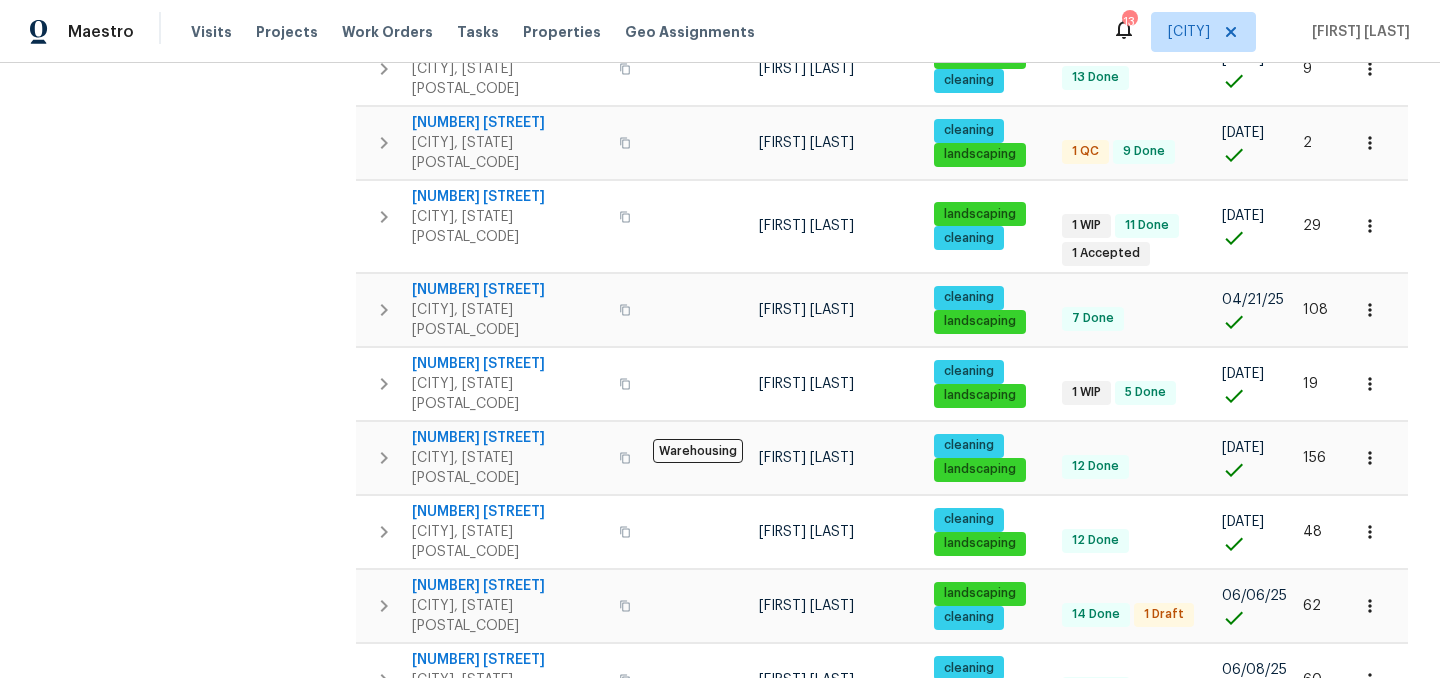 click on "2" at bounding box center [1128, 914] 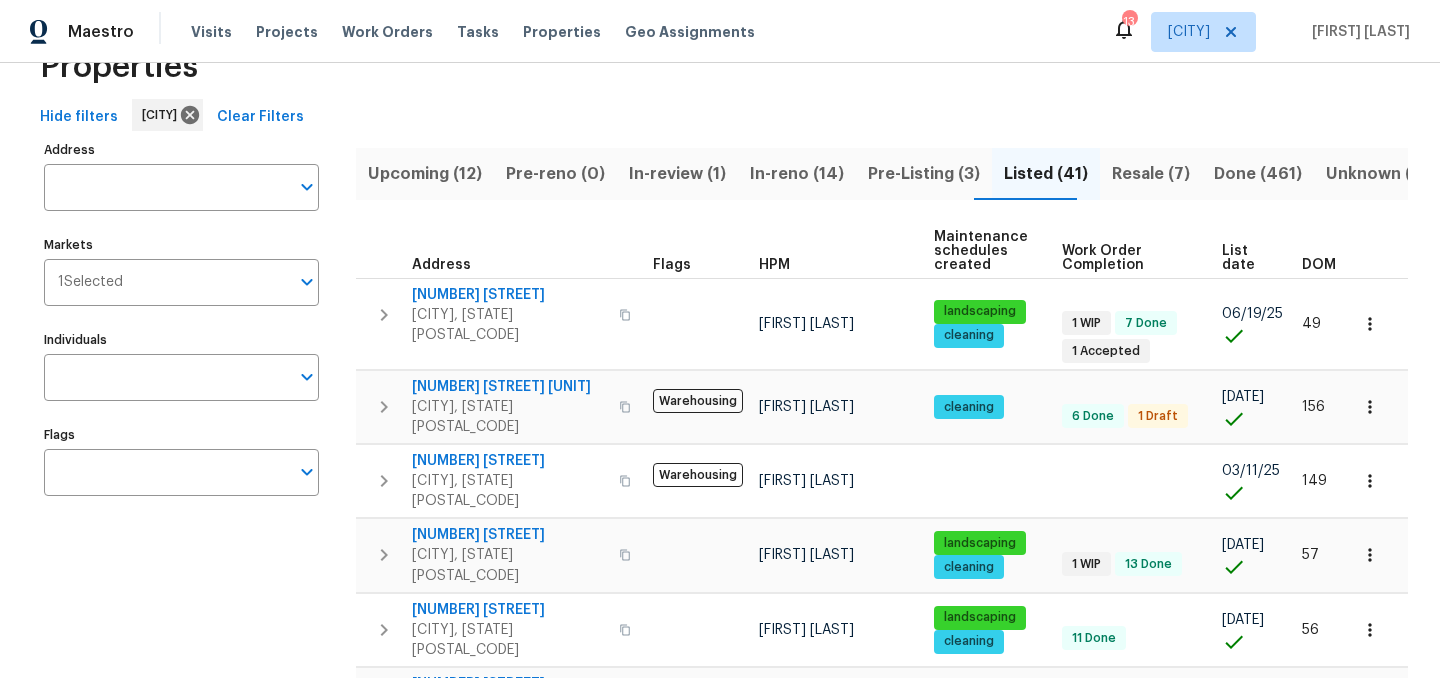 scroll, scrollTop: 0, scrollLeft: 0, axis: both 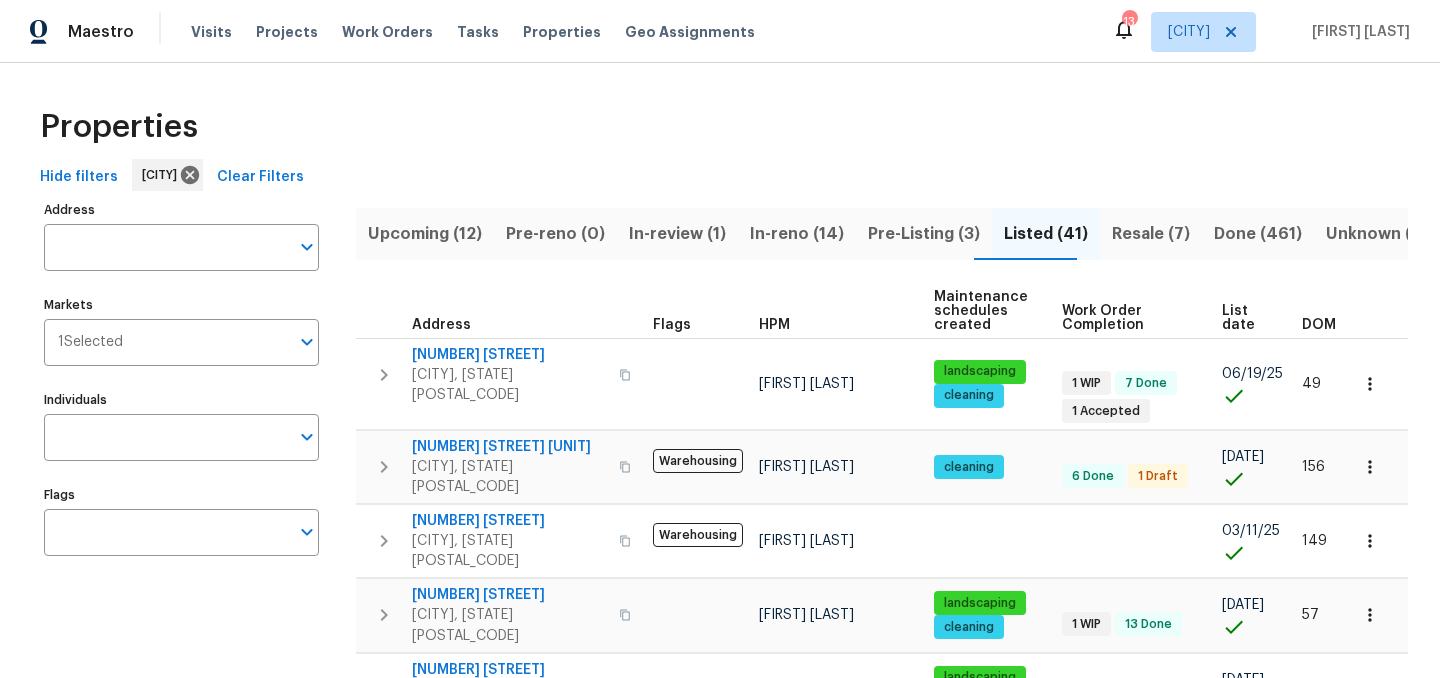 click on "Upcoming (12)" at bounding box center [425, 234] 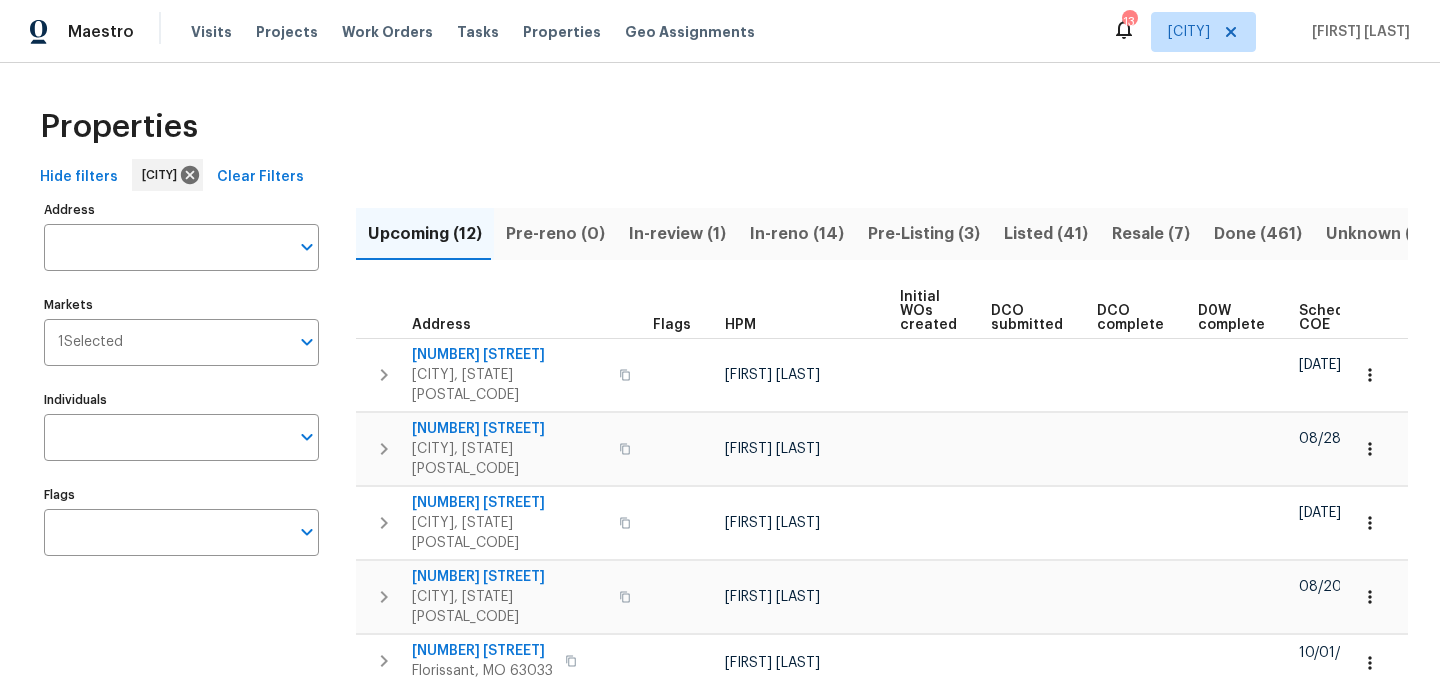click on "Scheduled COE" at bounding box center (1337, 318) 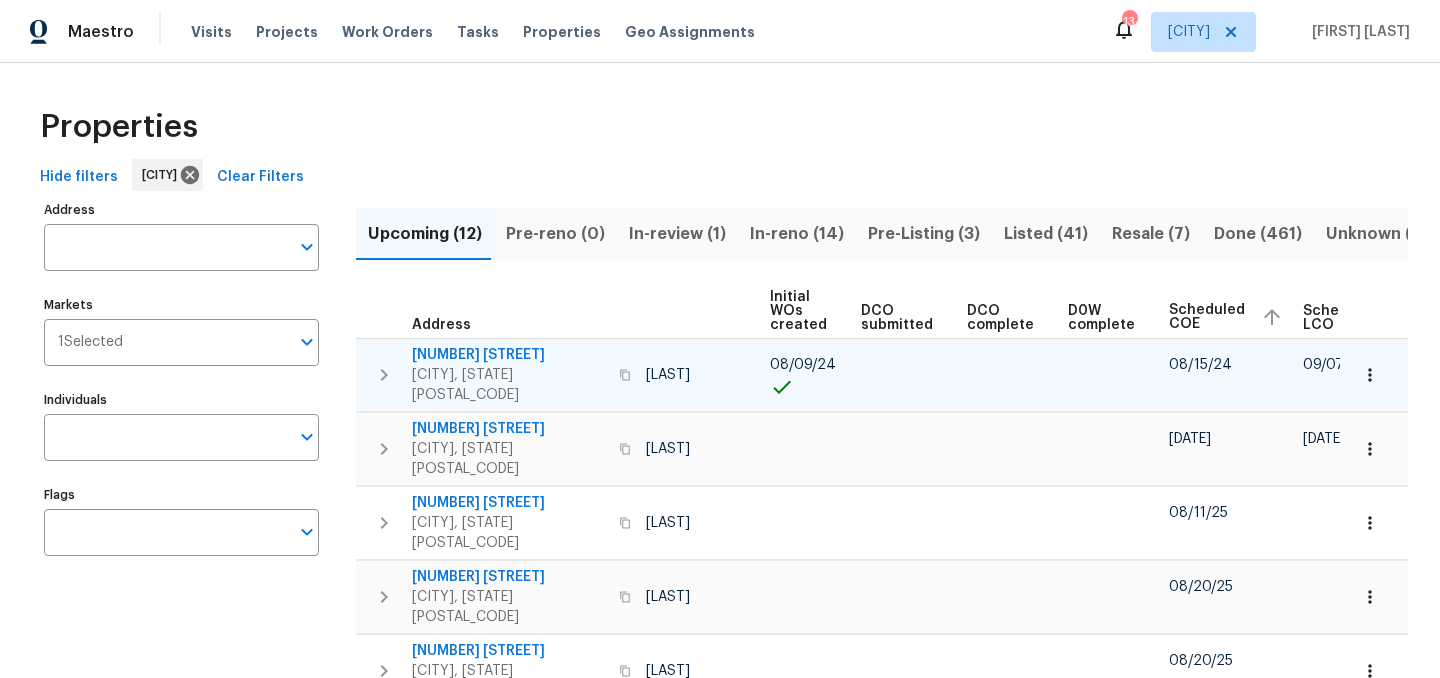 scroll, scrollTop: 0, scrollLeft: 125, axis: horizontal 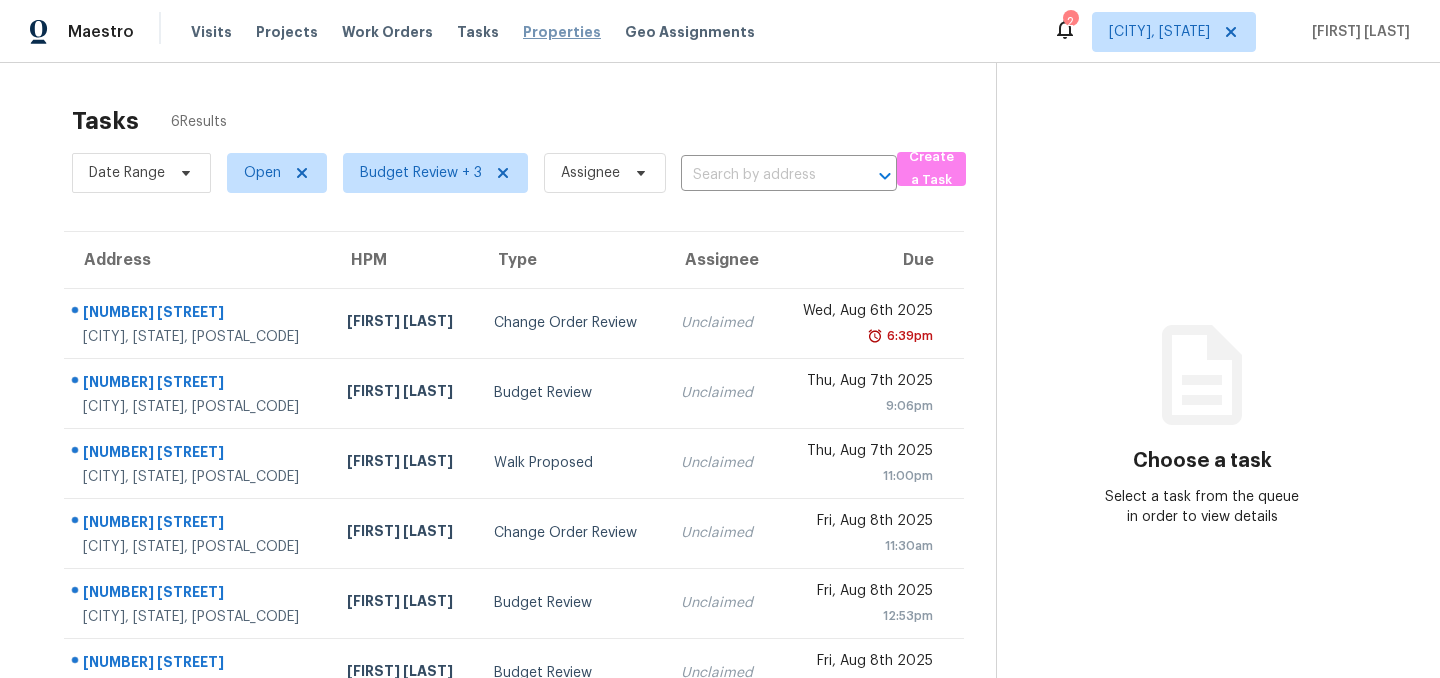 click on "Properties" at bounding box center (562, 32) 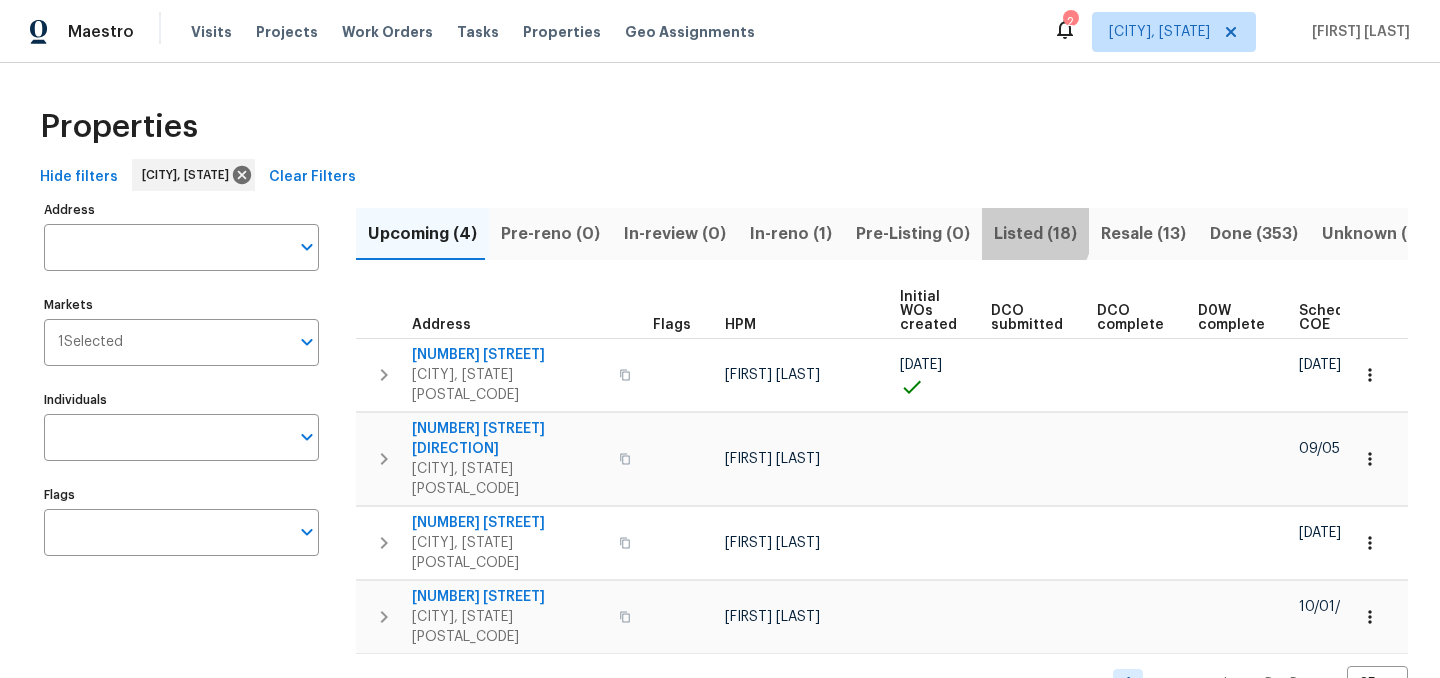 click on "Listed (18)" at bounding box center [1035, 234] 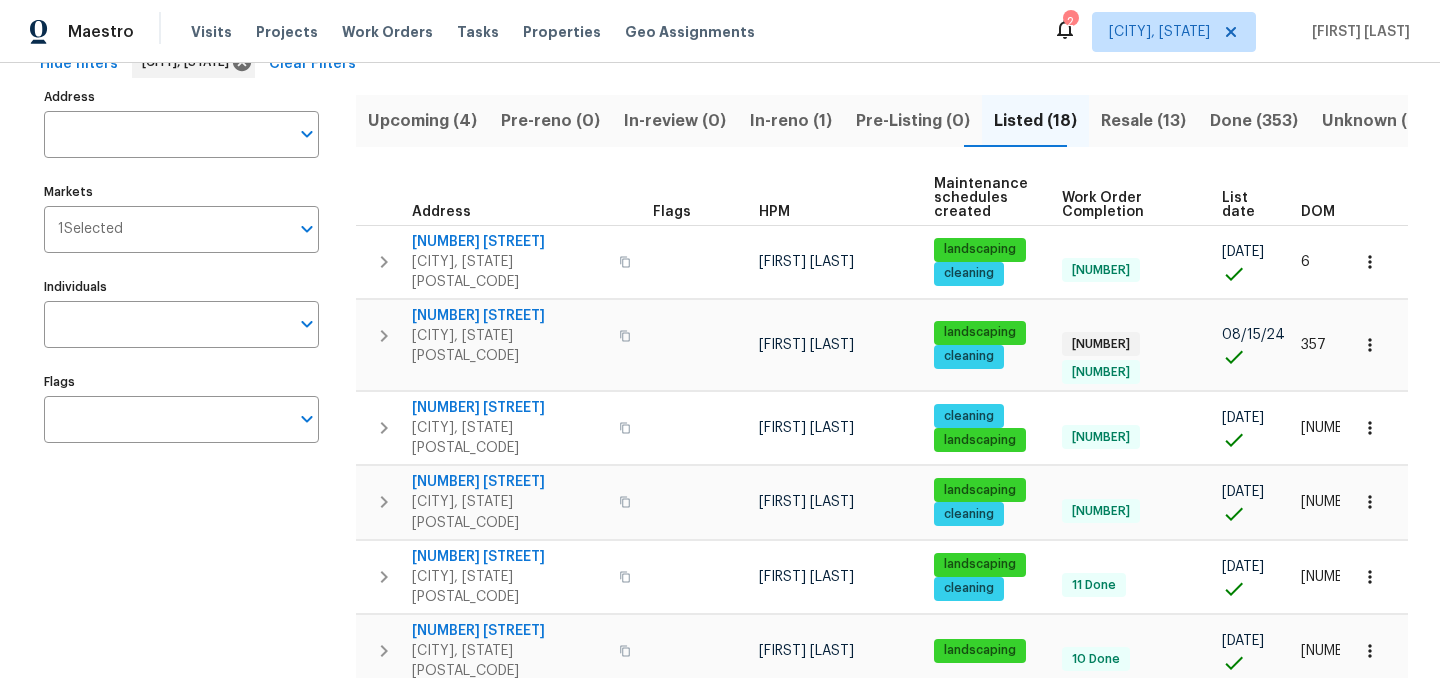 scroll, scrollTop: 0, scrollLeft: 0, axis: both 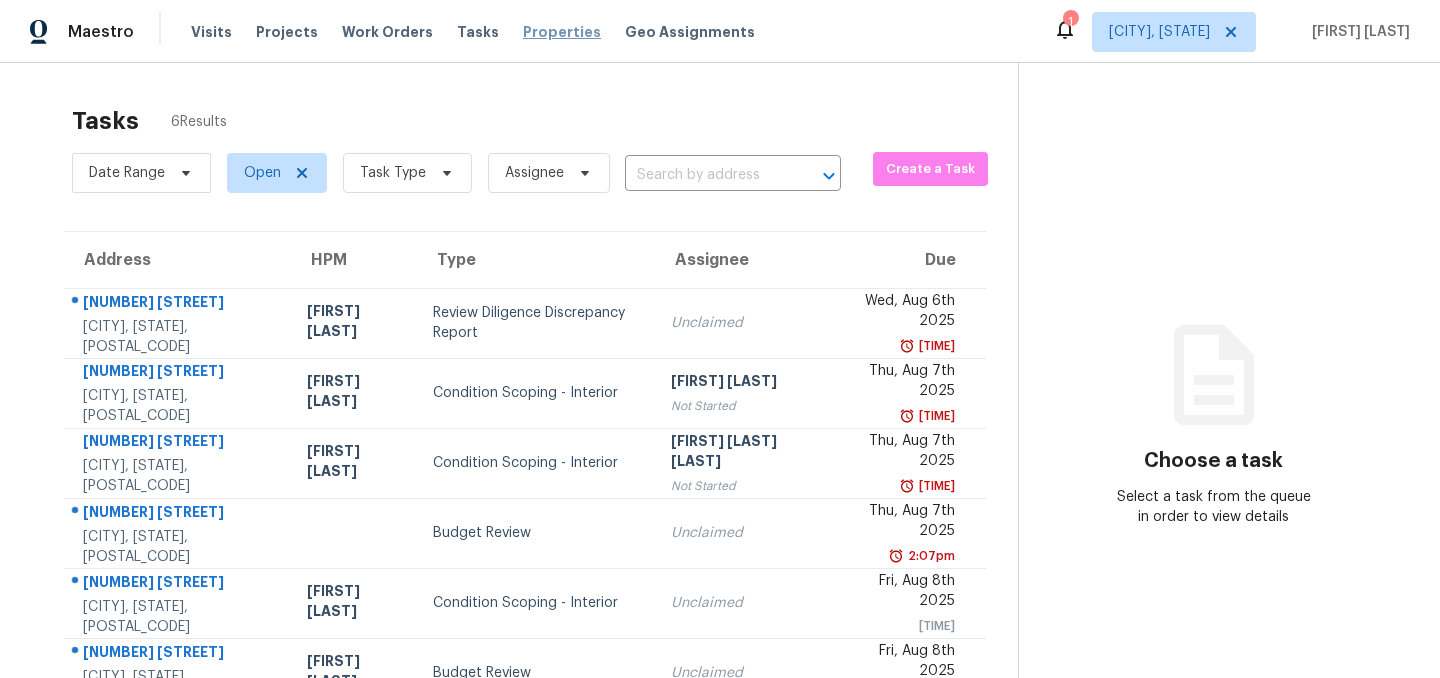 click on "Properties" at bounding box center [562, 32] 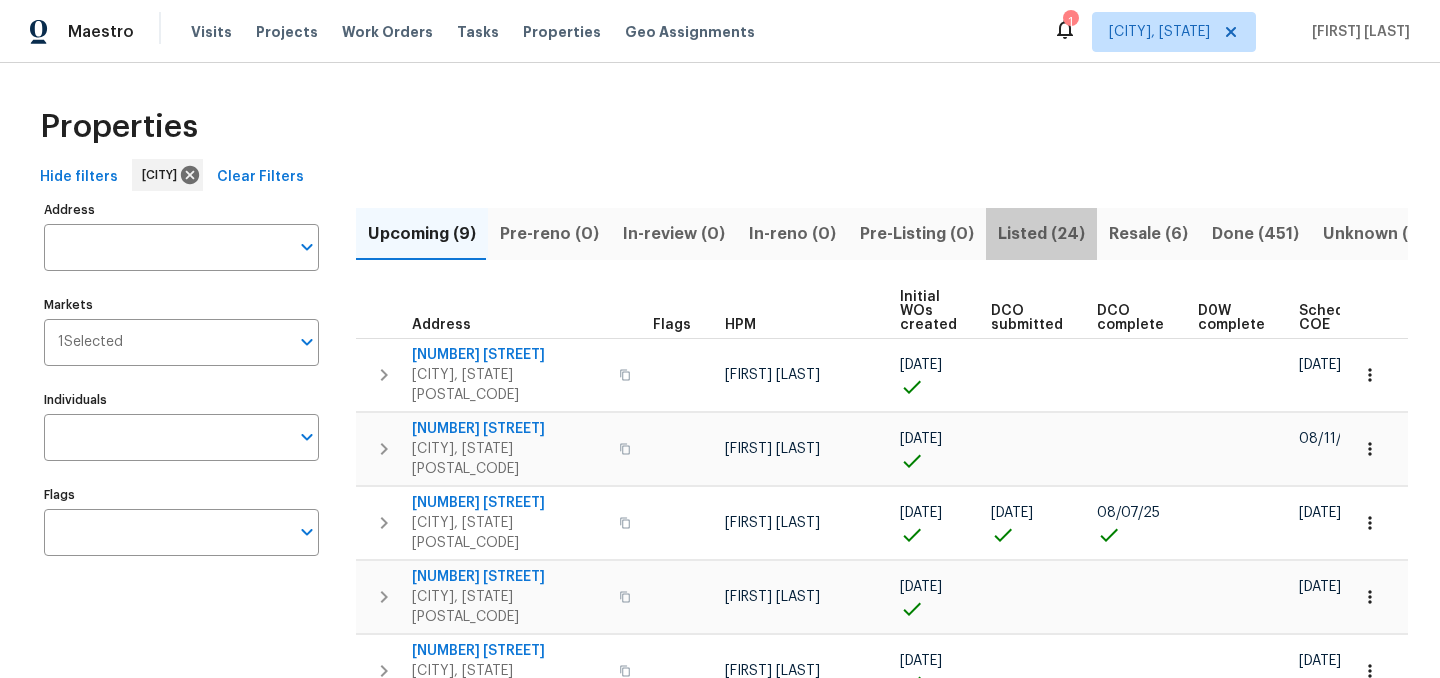 click on "Listed (24)" at bounding box center (1041, 234) 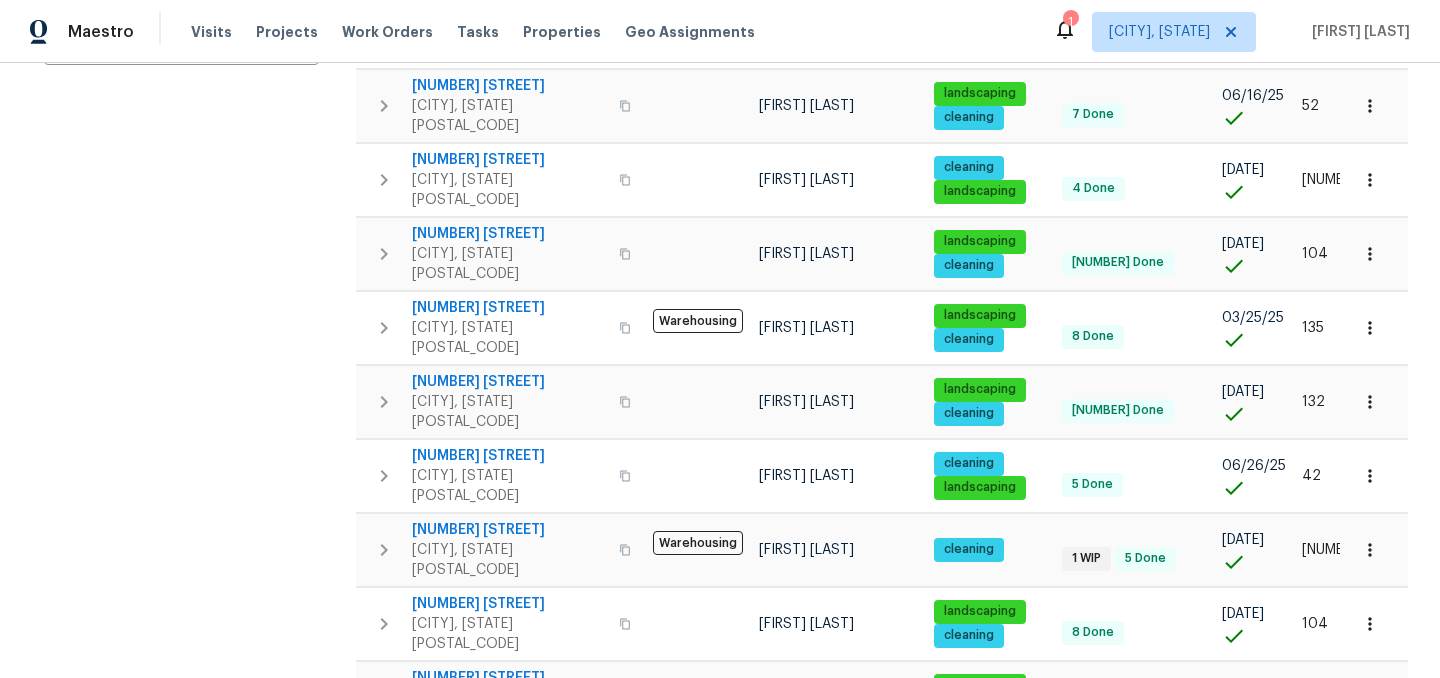 scroll, scrollTop: 0, scrollLeft: 0, axis: both 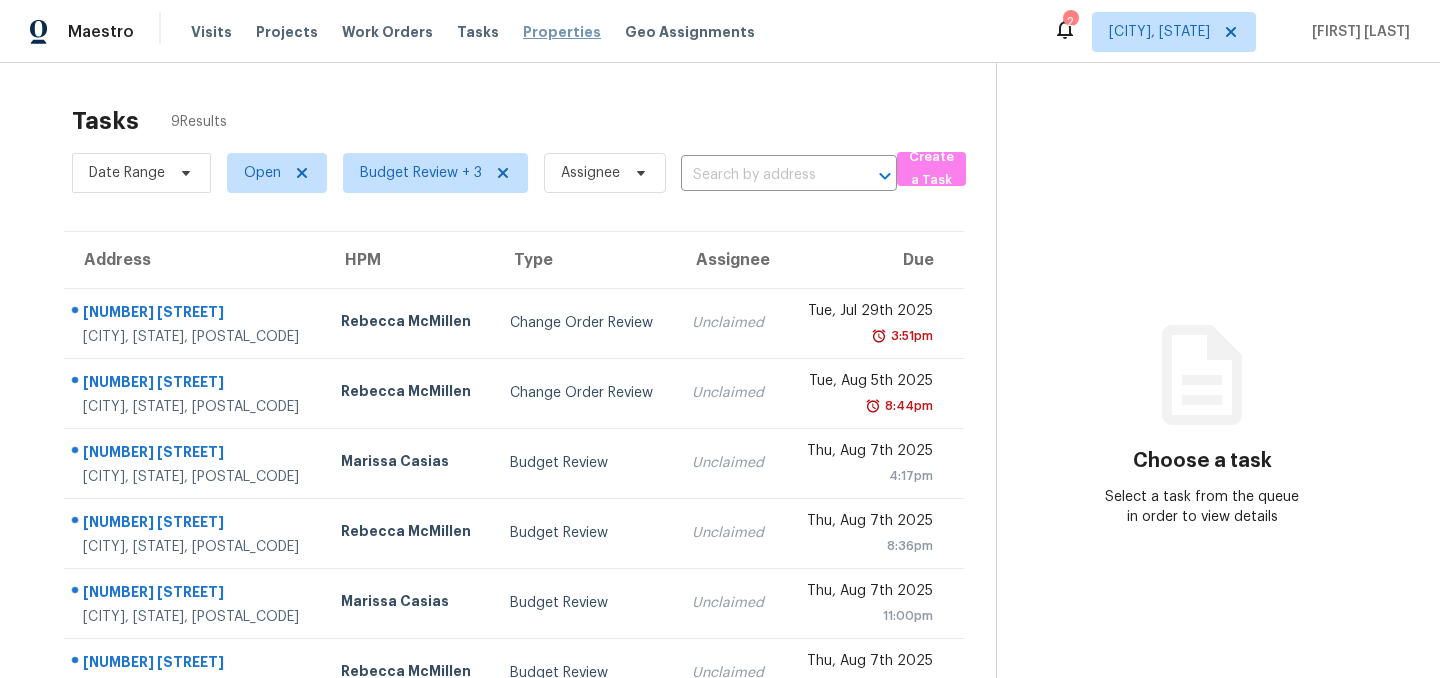 click on "Properties" at bounding box center [562, 32] 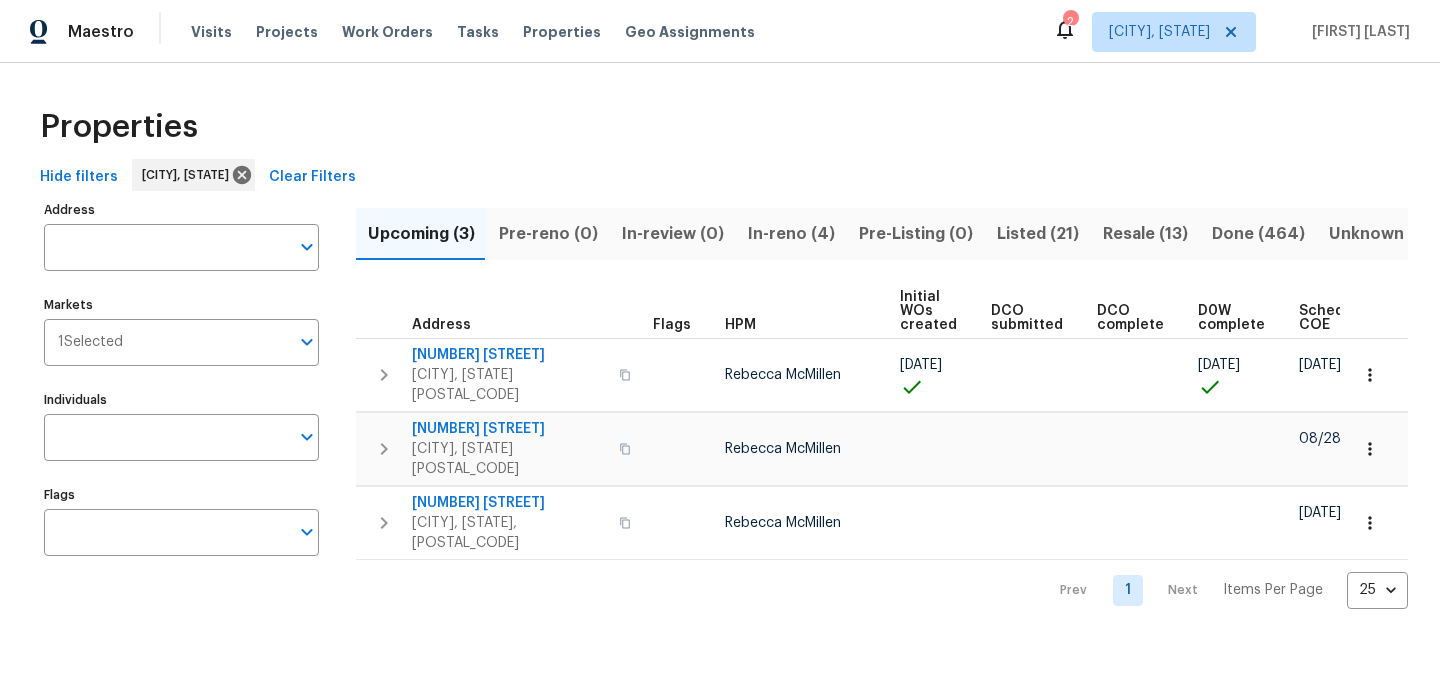 click on "Listed (21)" at bounding box center (1038, 234) 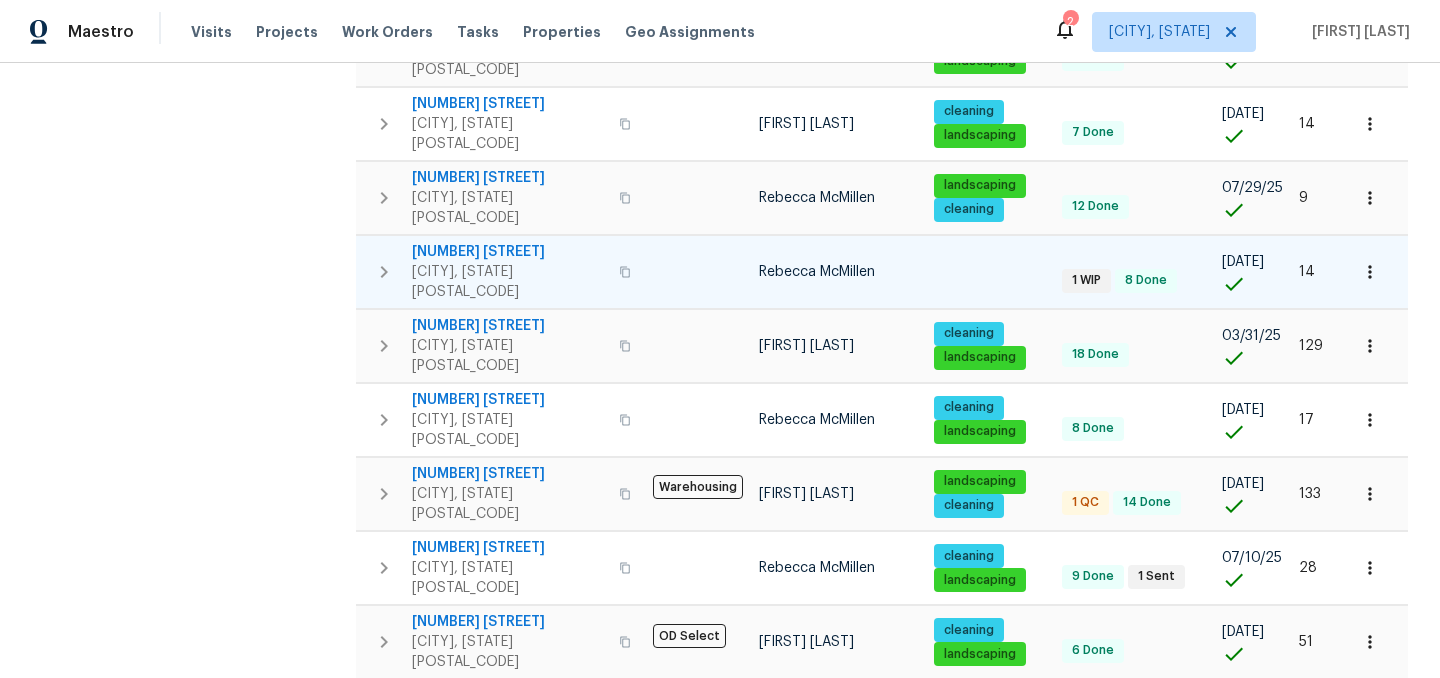 scroll, scrollTop: 0, scrollLeft: 0, axis: both 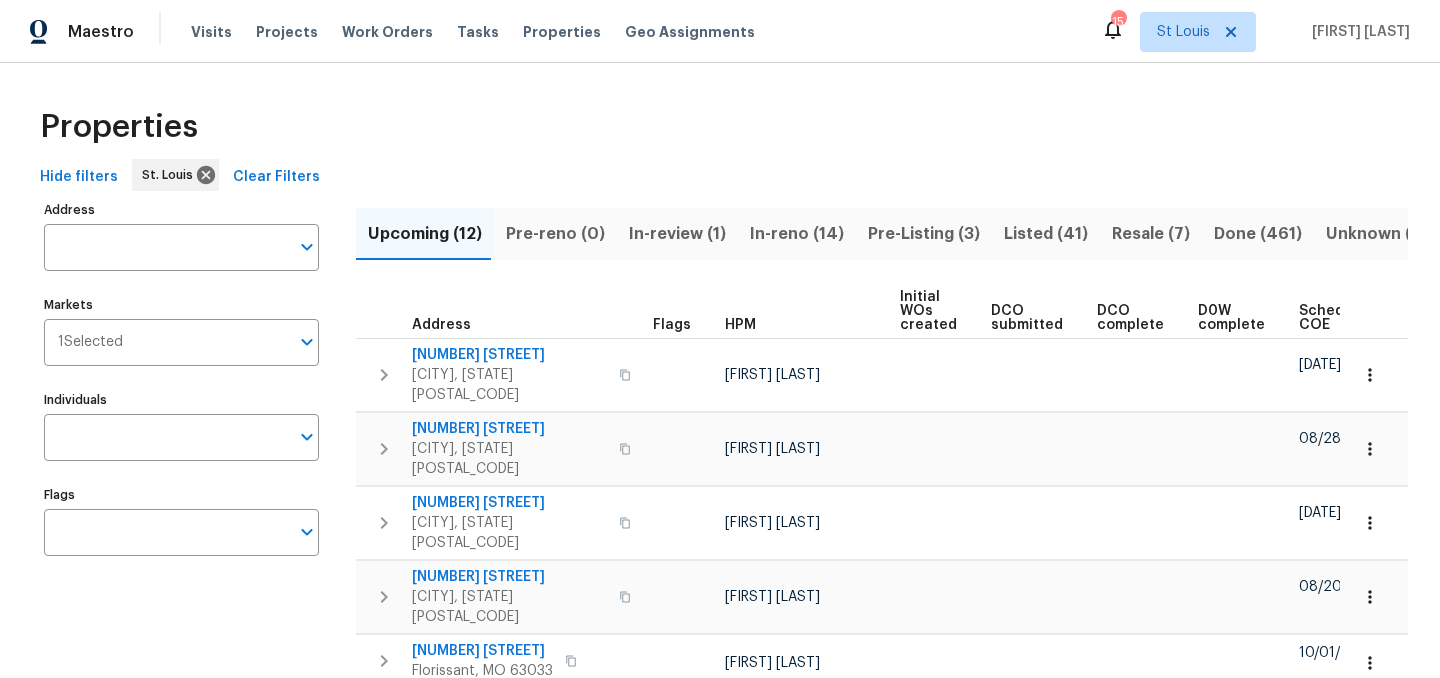 click on "Listed (41)" at bounding box center (1046, 234) 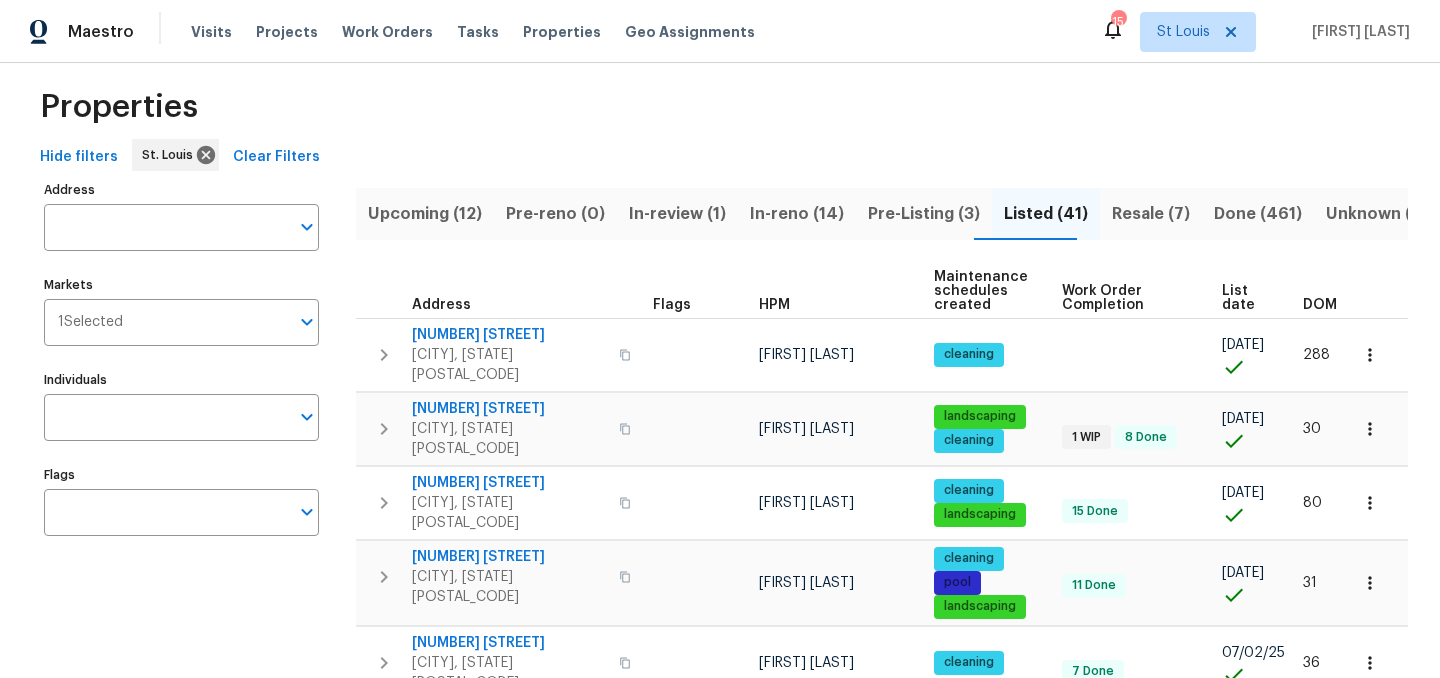 scroll, scrollTop: 15, scrollLeft: 0, axis: vertical 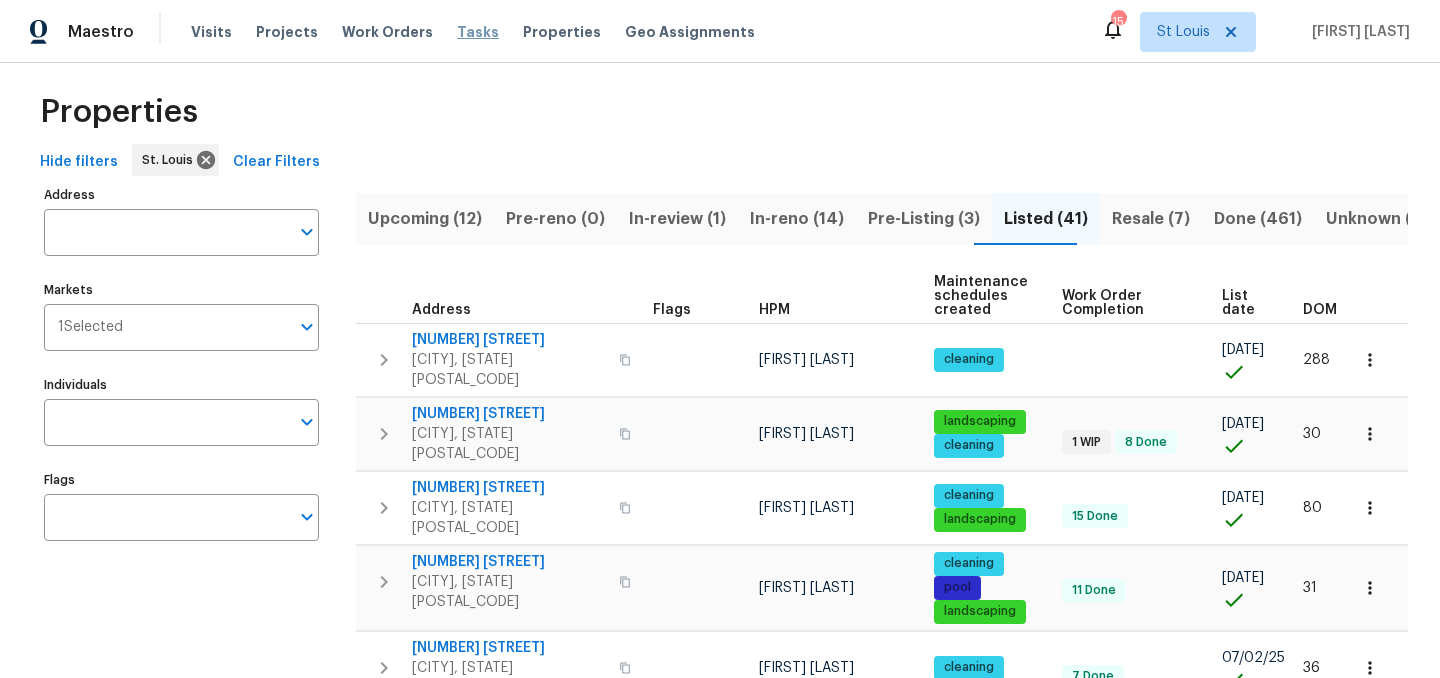 click on "Tasks" at bounding box center [478, 32] 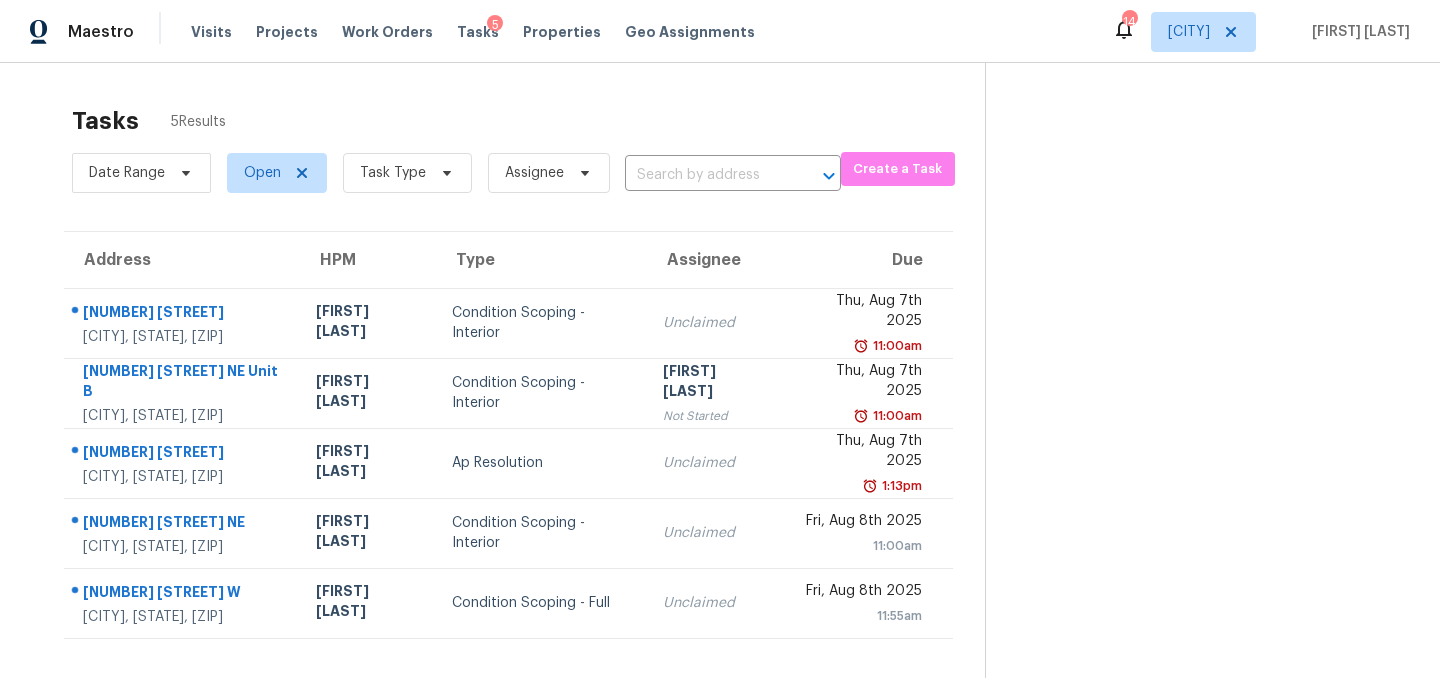 scroll, scrollTop: 0, scrollLeft: 0, axis: both 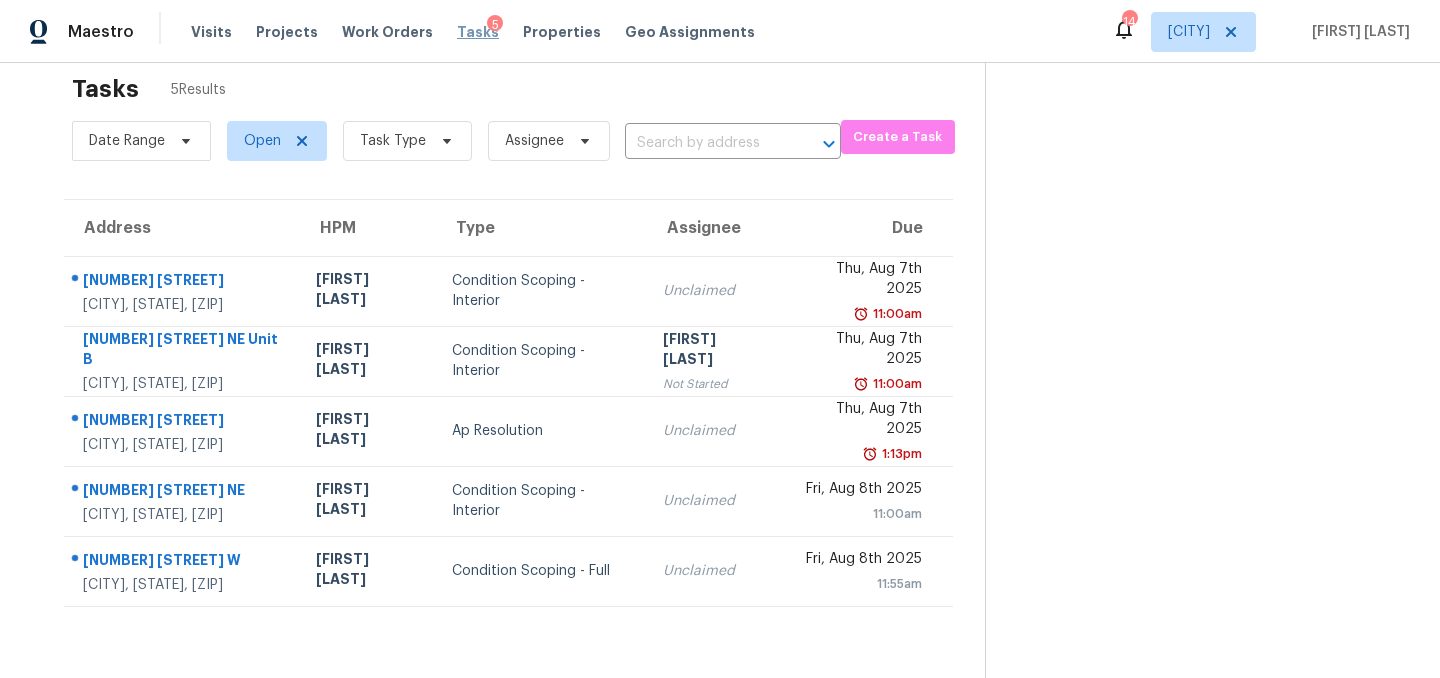 click on "Tasks" at bounding box center [478, 32] 